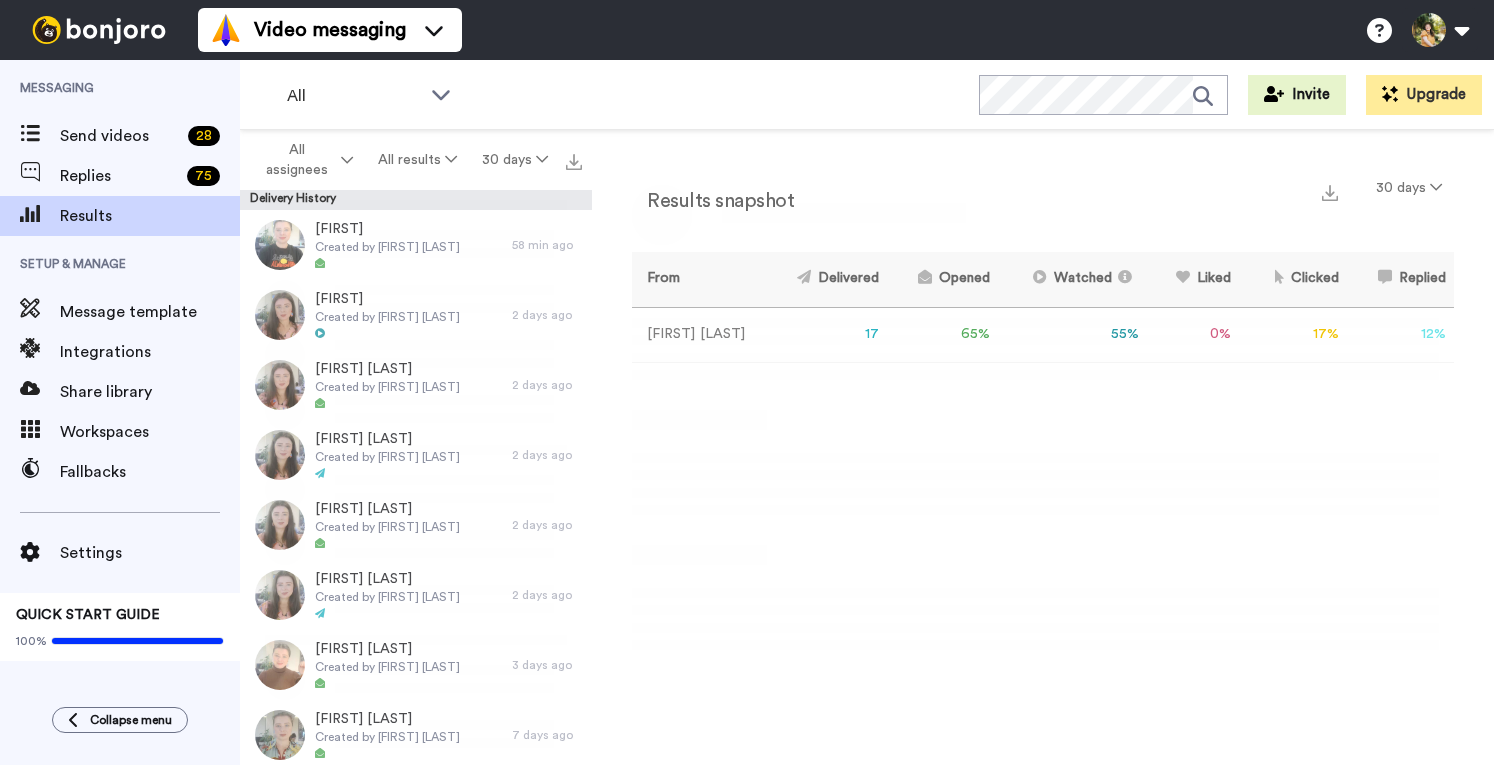 scroll, scrollTop: 0, scrollLeft: 0, axis: both 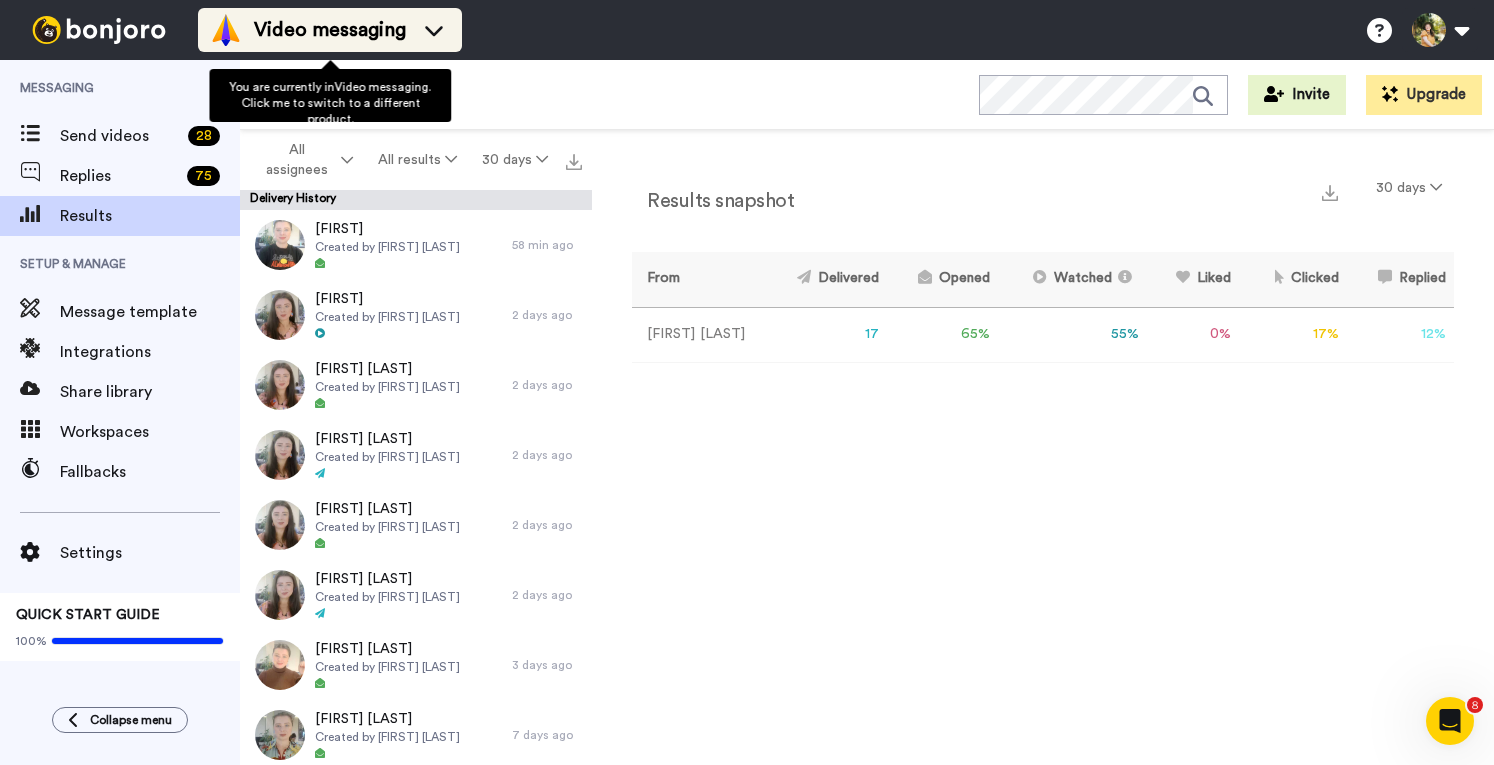 click on "Video messaging" at bounding box center [330, 30] 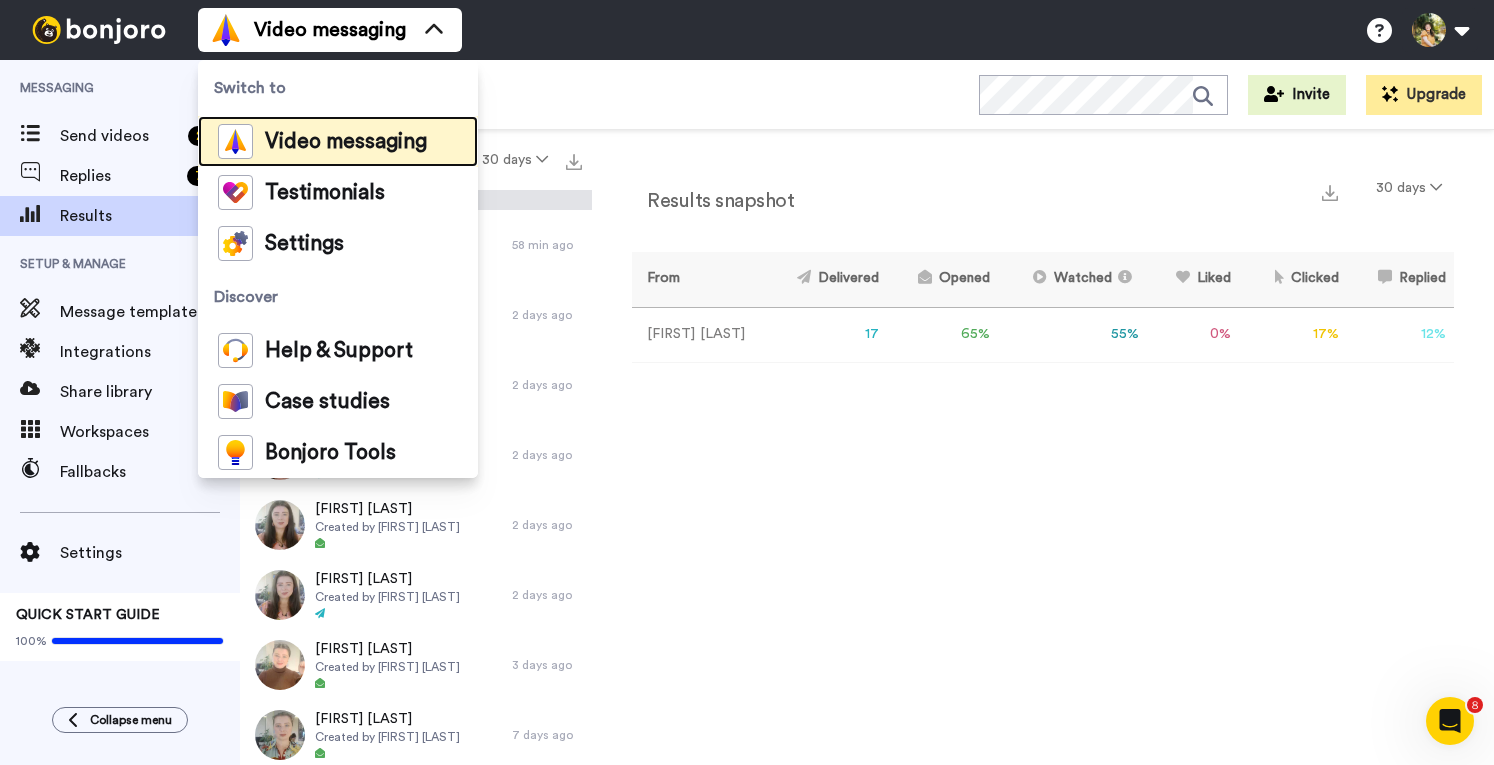 click on "Video messaging" at bounding box center (346, 142) 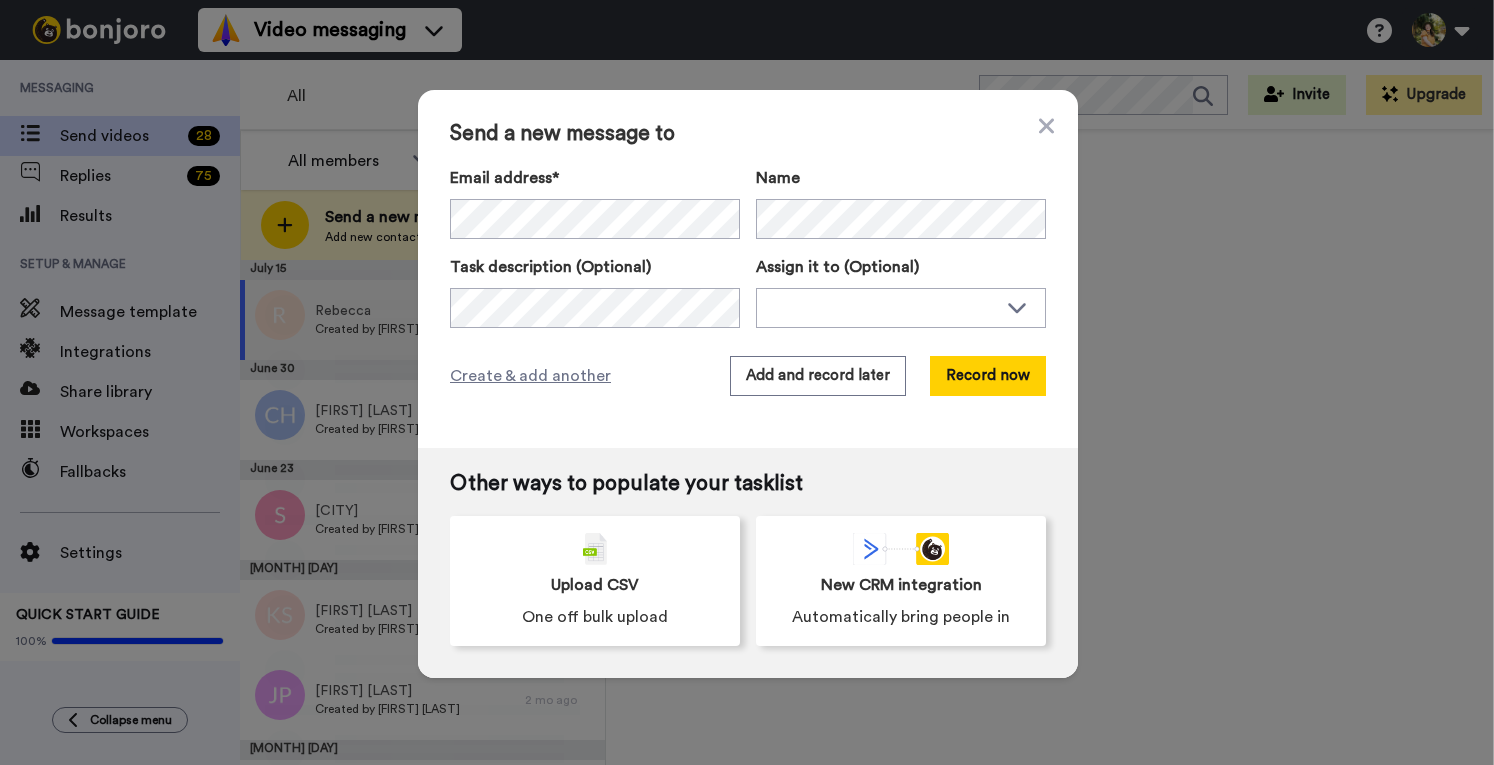 scroll, scrollTop: 0, scrollLeft: 0, axis: both 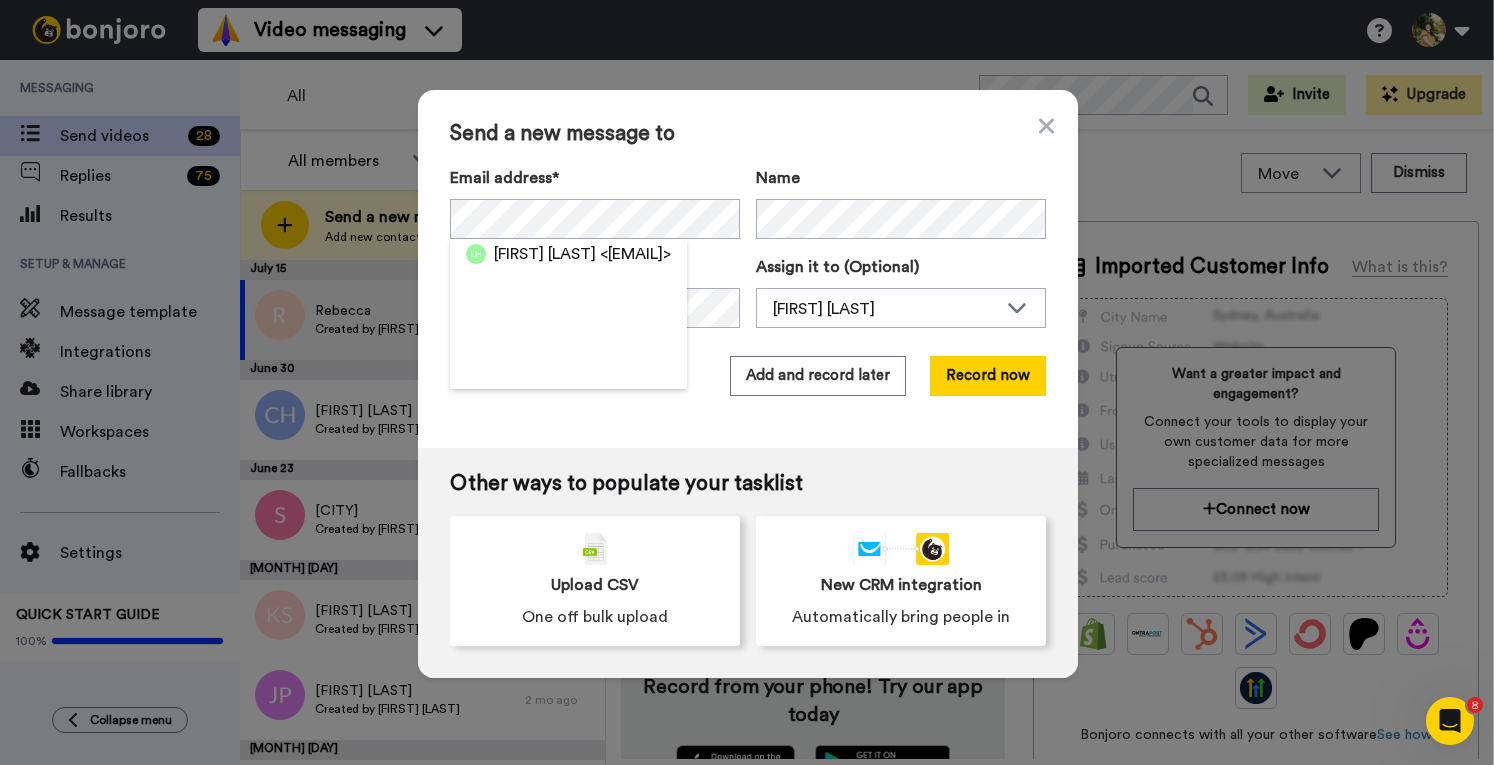 click on "[FIRST] [LAST]" at bounding box center (545, 254) 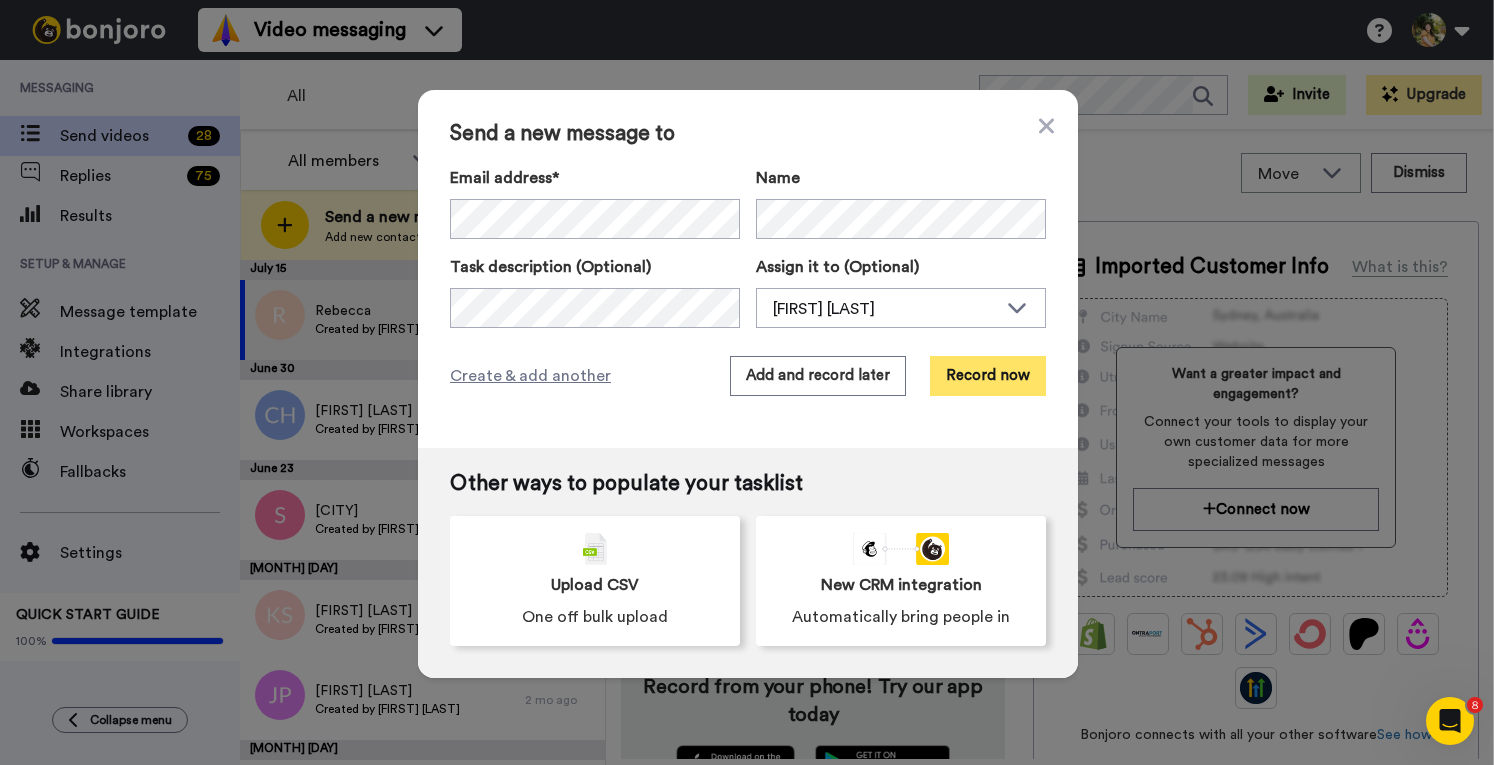 click on "Record now" at bounding box center (988, 376) 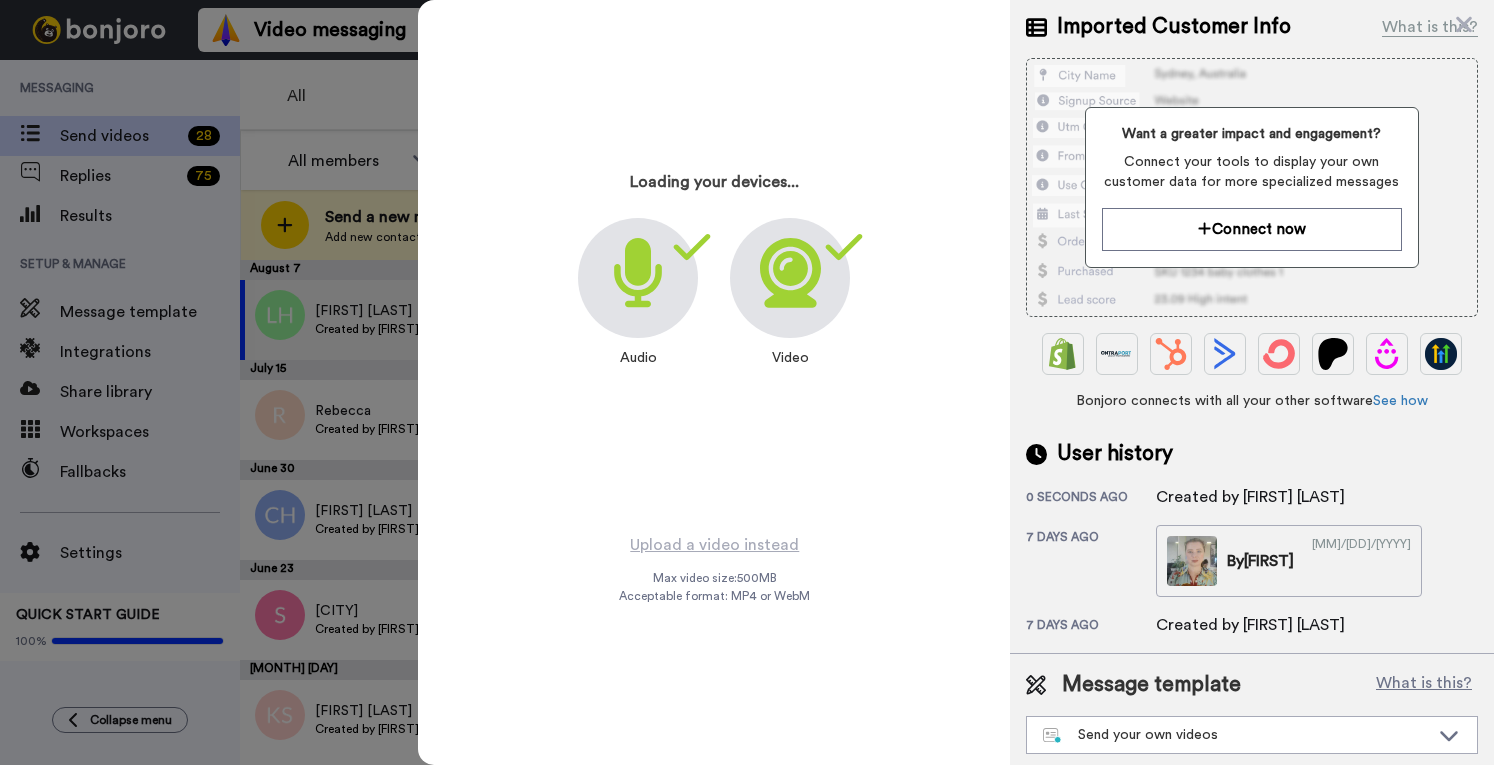 scroll, scrollTop: 225, scrollLeft: 0, axis: vertical 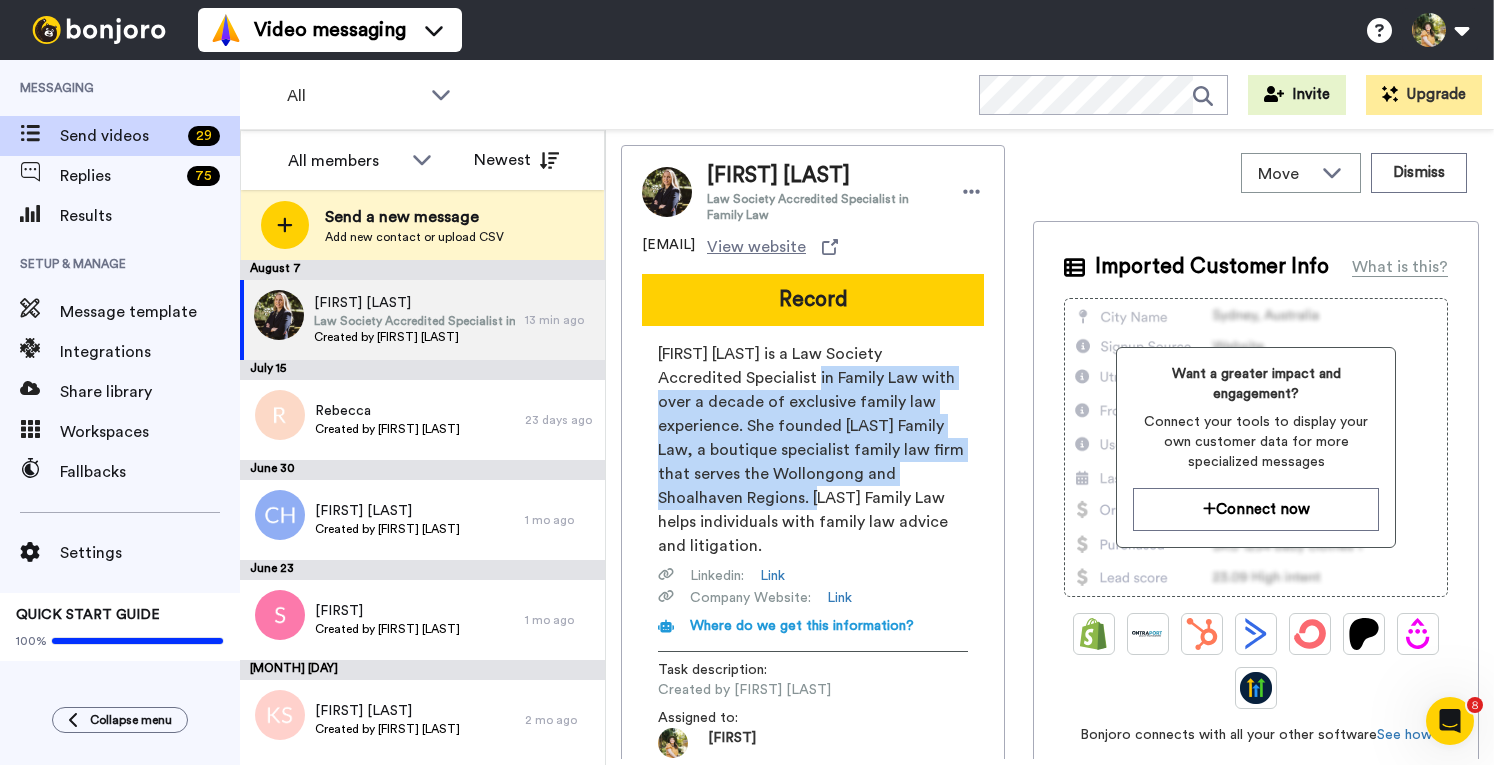 drag, startPoint x: 757, startPoint y: 387, endPoint x: 856, endPoint y: 497, distance: 147.98987 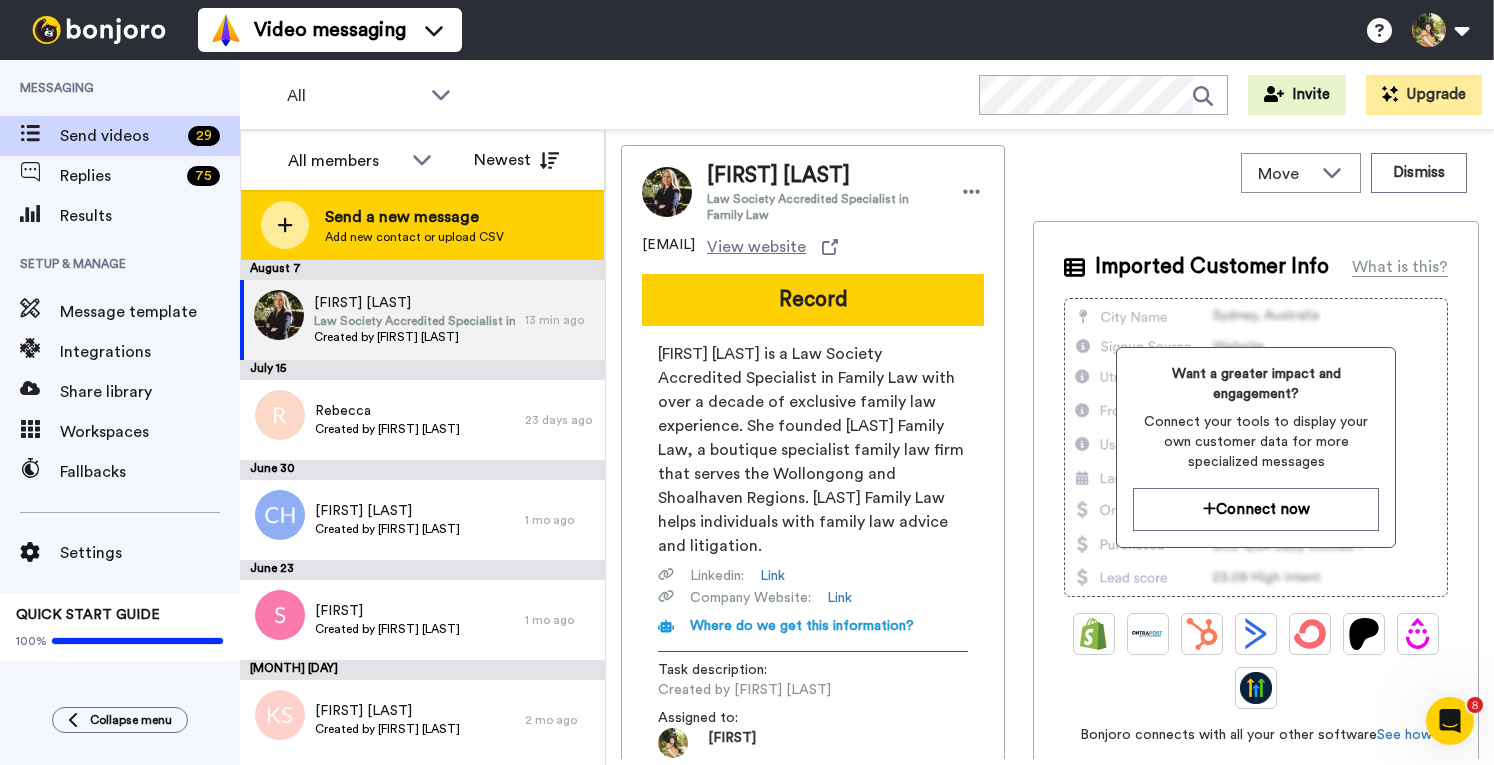 click at bounding box center [285, 225] 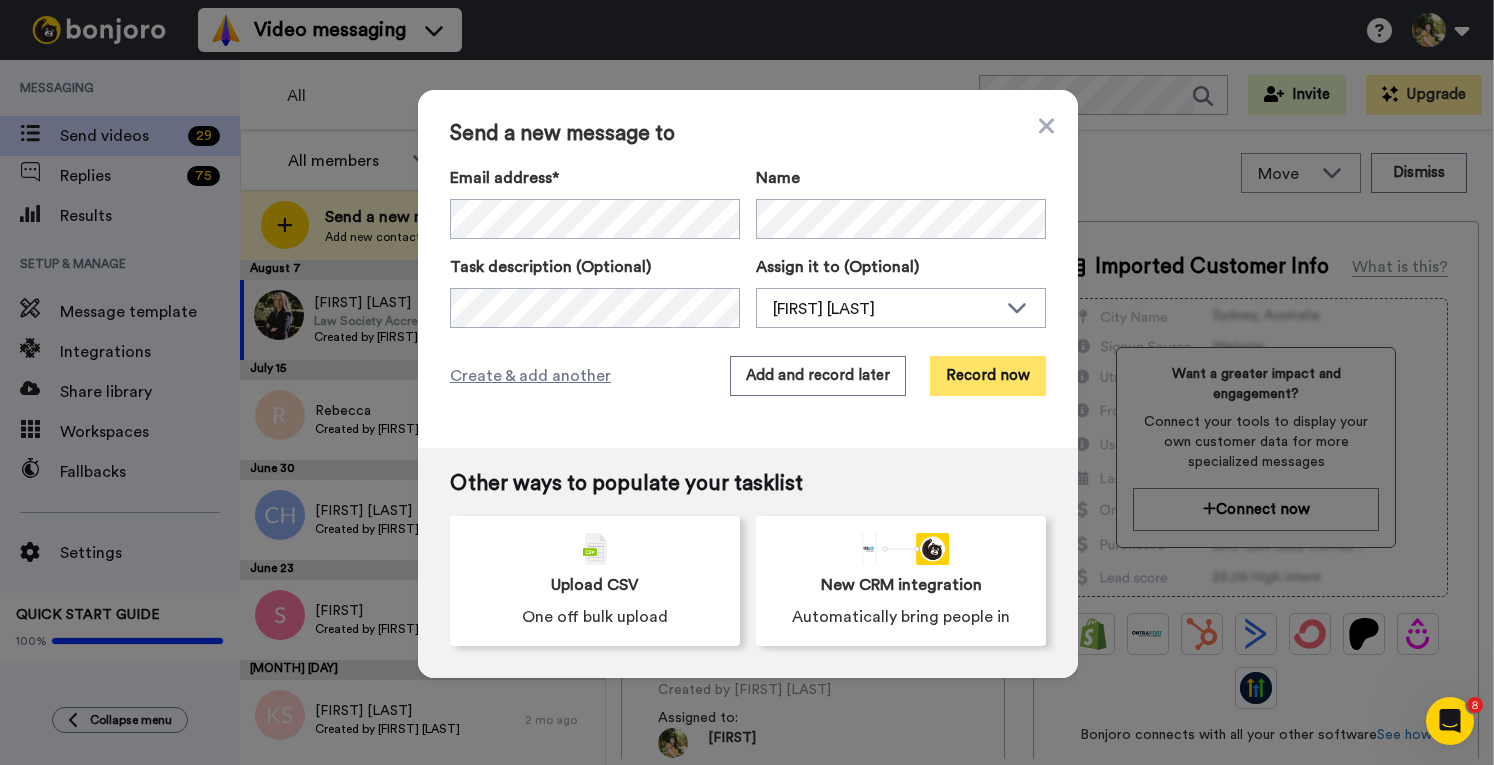 click on "Record now" at bounding box center [988, 376] 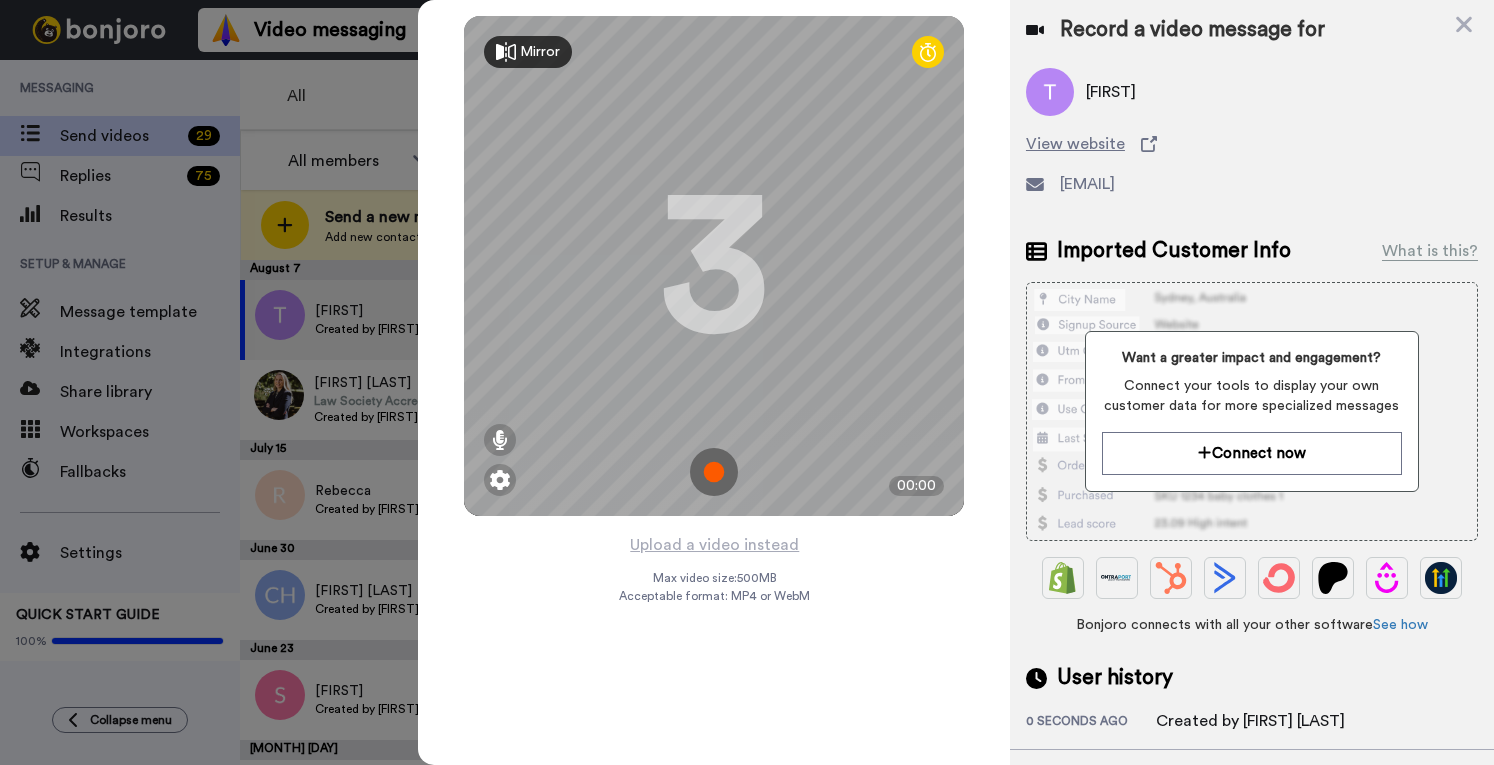 click at bounding box center [714, 472] 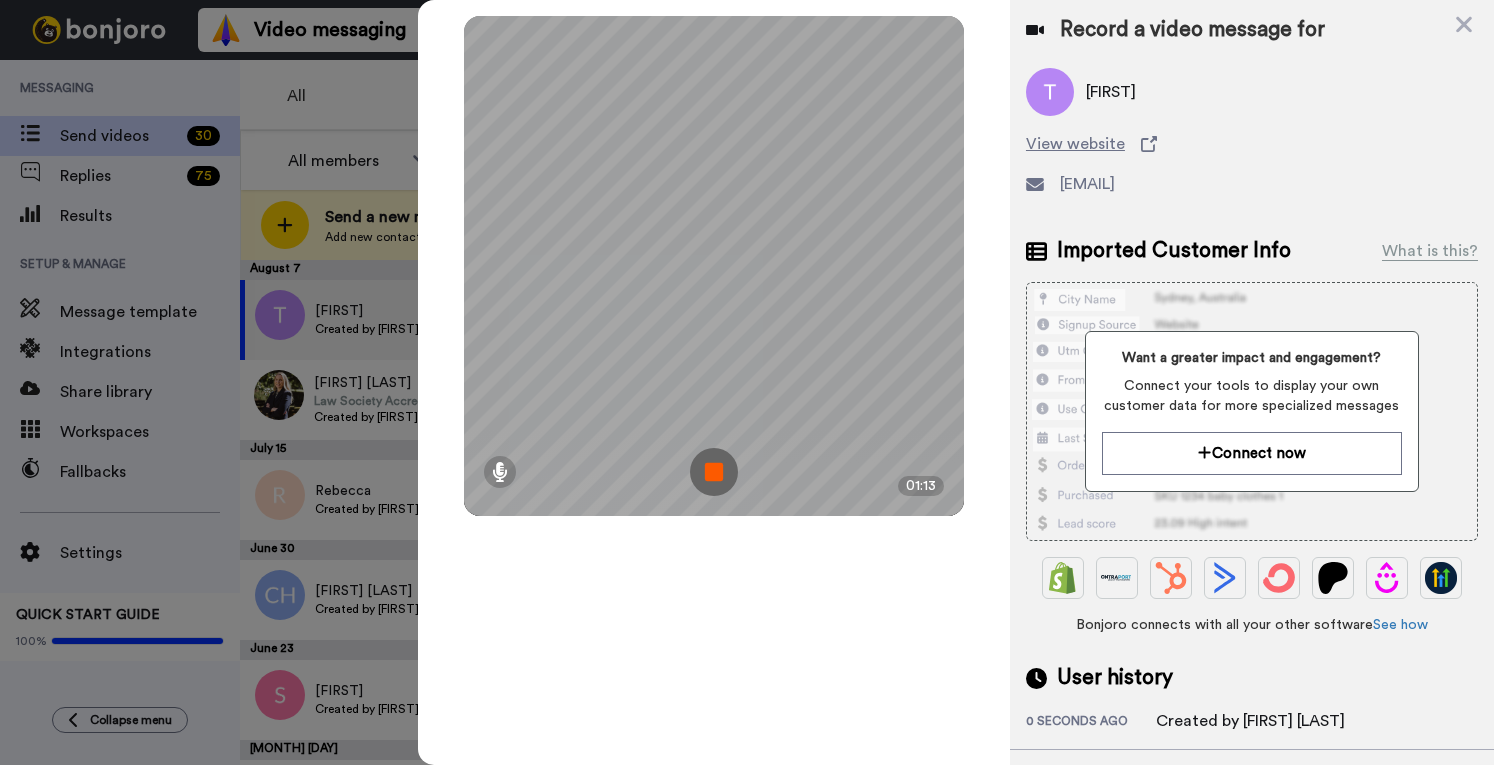 click at bounding box center (714, 472) 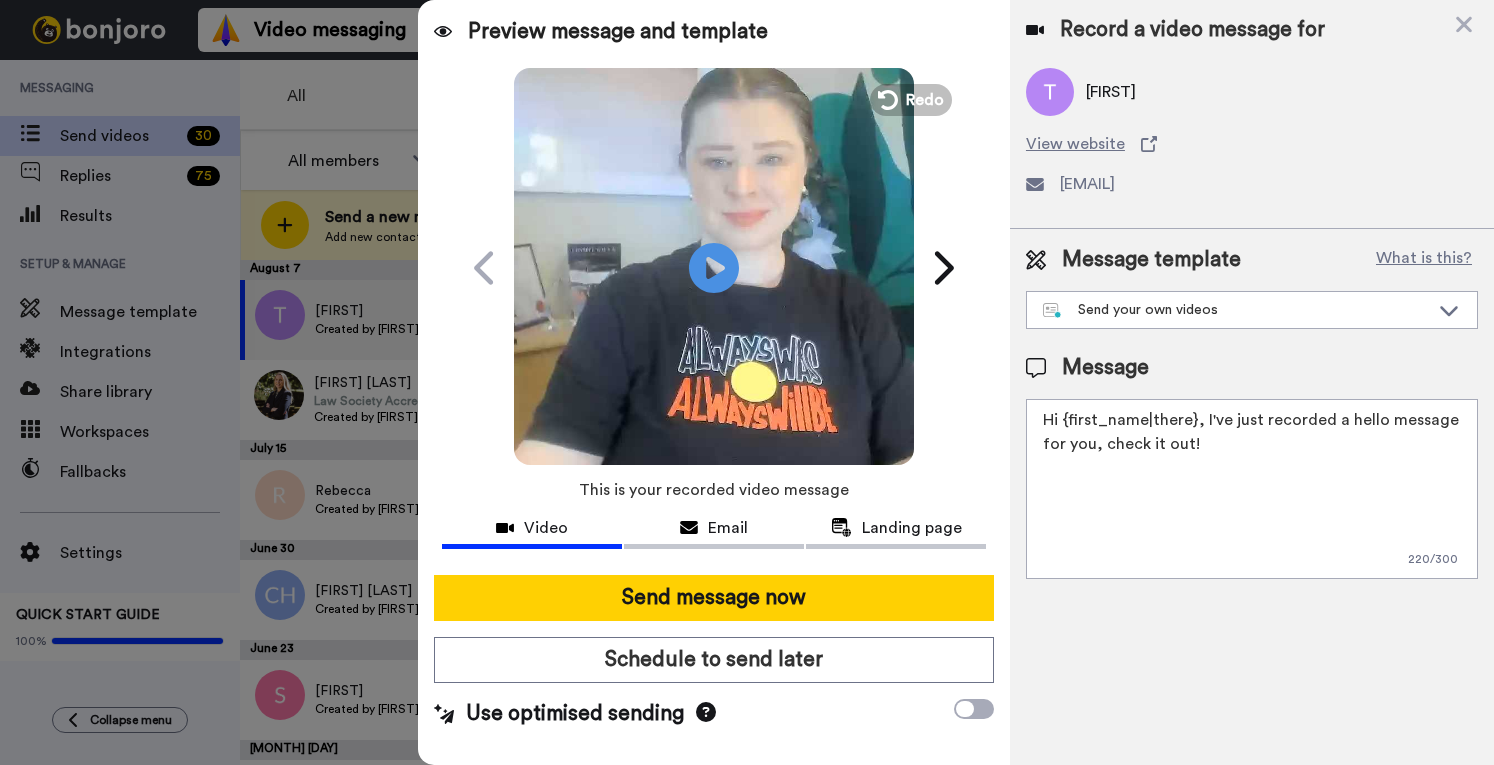 scroll, scrollTop: 0, scrollLeft: 0, axis: both 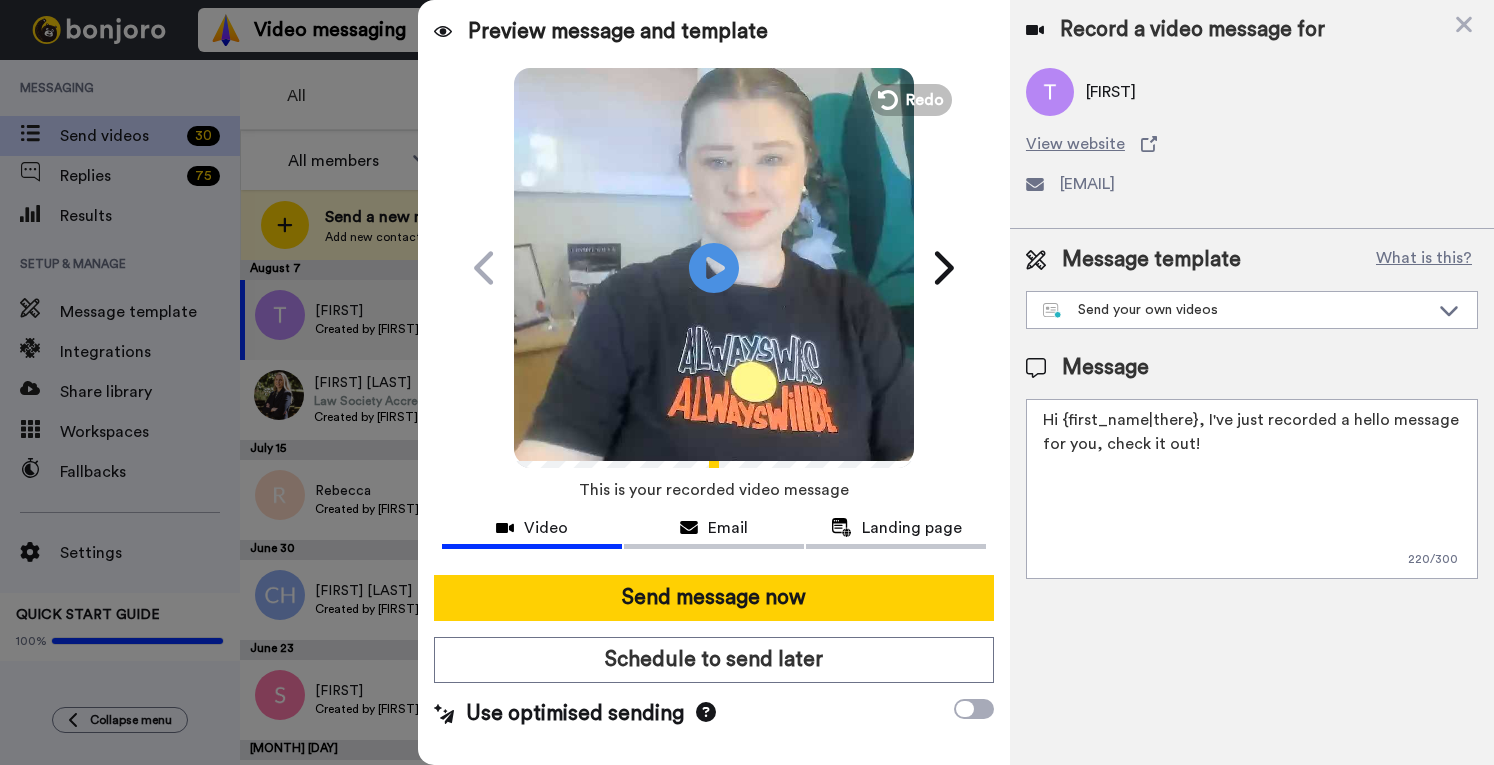 drag, startPoint x: 1253, startPoint y: 455, endPoint x: 1200, endPoint y: 413, distance: 67.62396 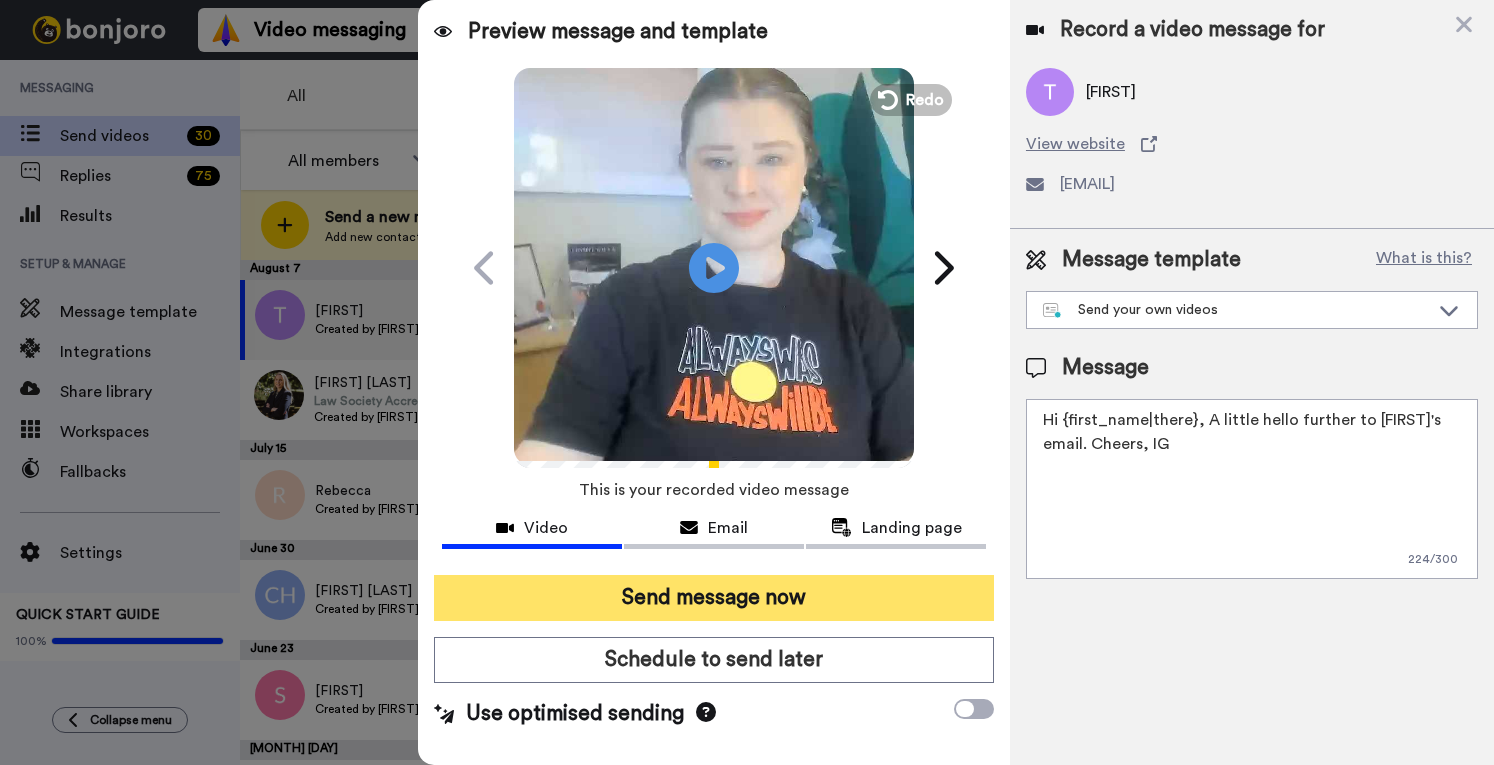 type on "Hi {first_name|there}, A little hello further to Mariana's email. Cheers, IG" 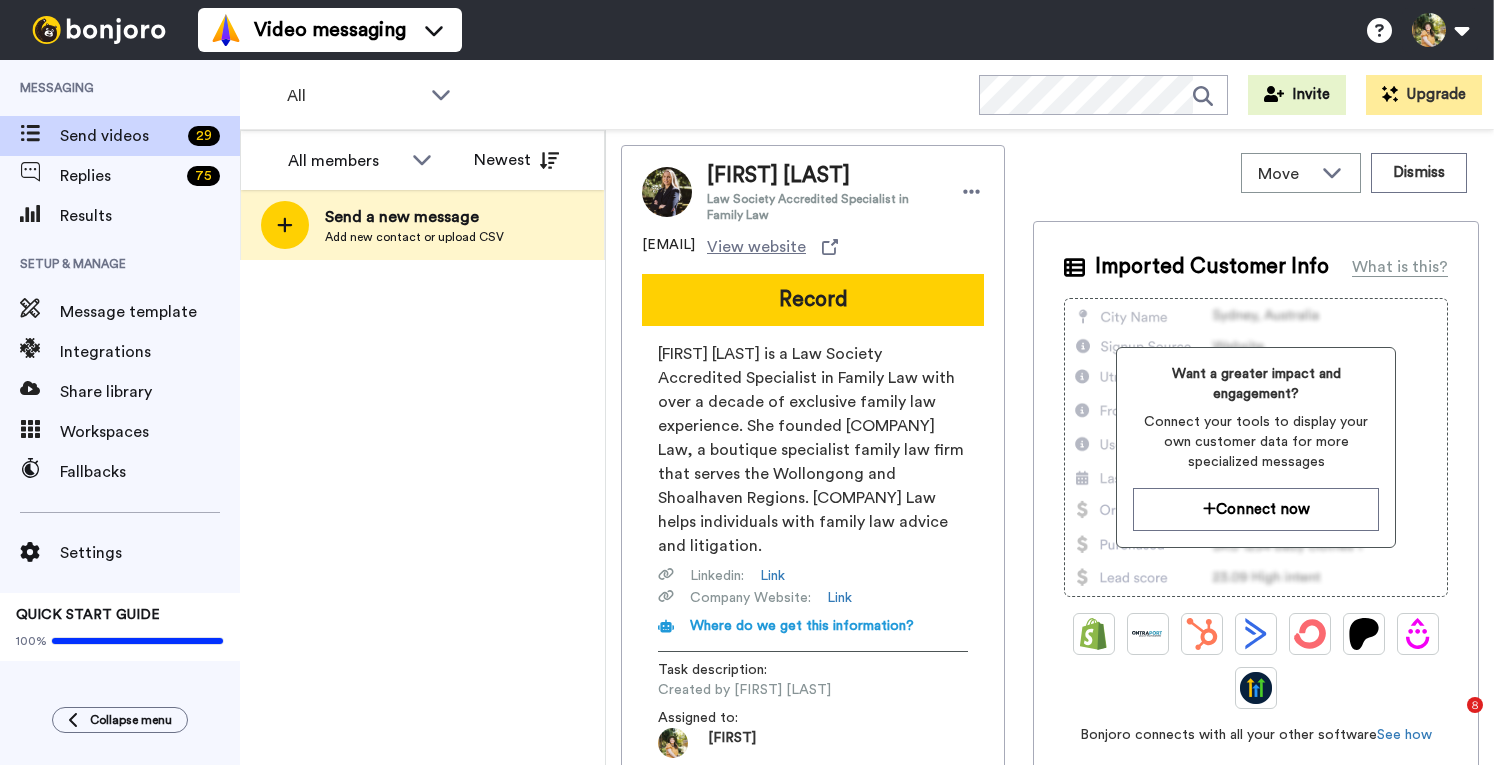scroll, scrollTop: 0, scrollLeft: 0, axis: both 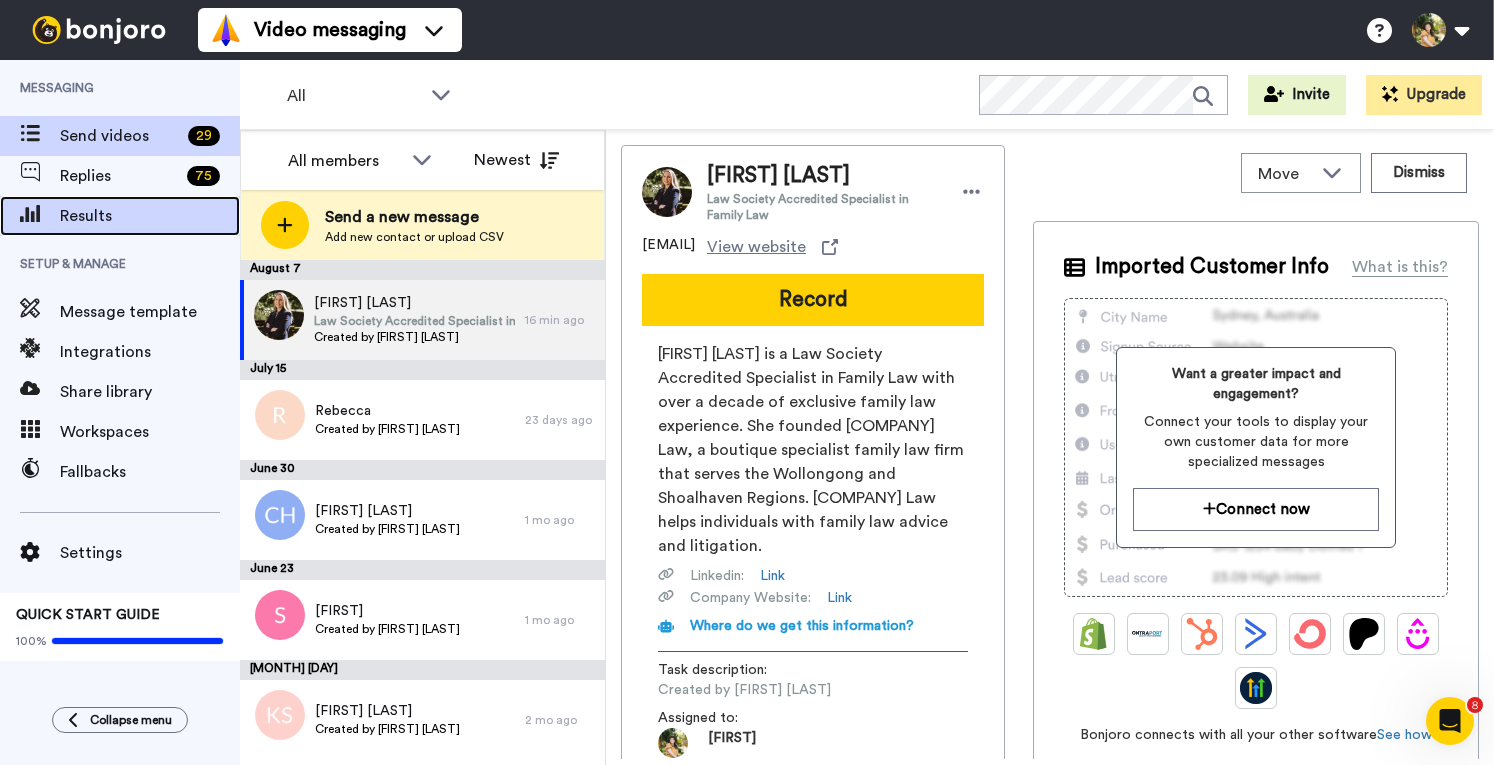 click on "Results" at bounding box center [150, 216] 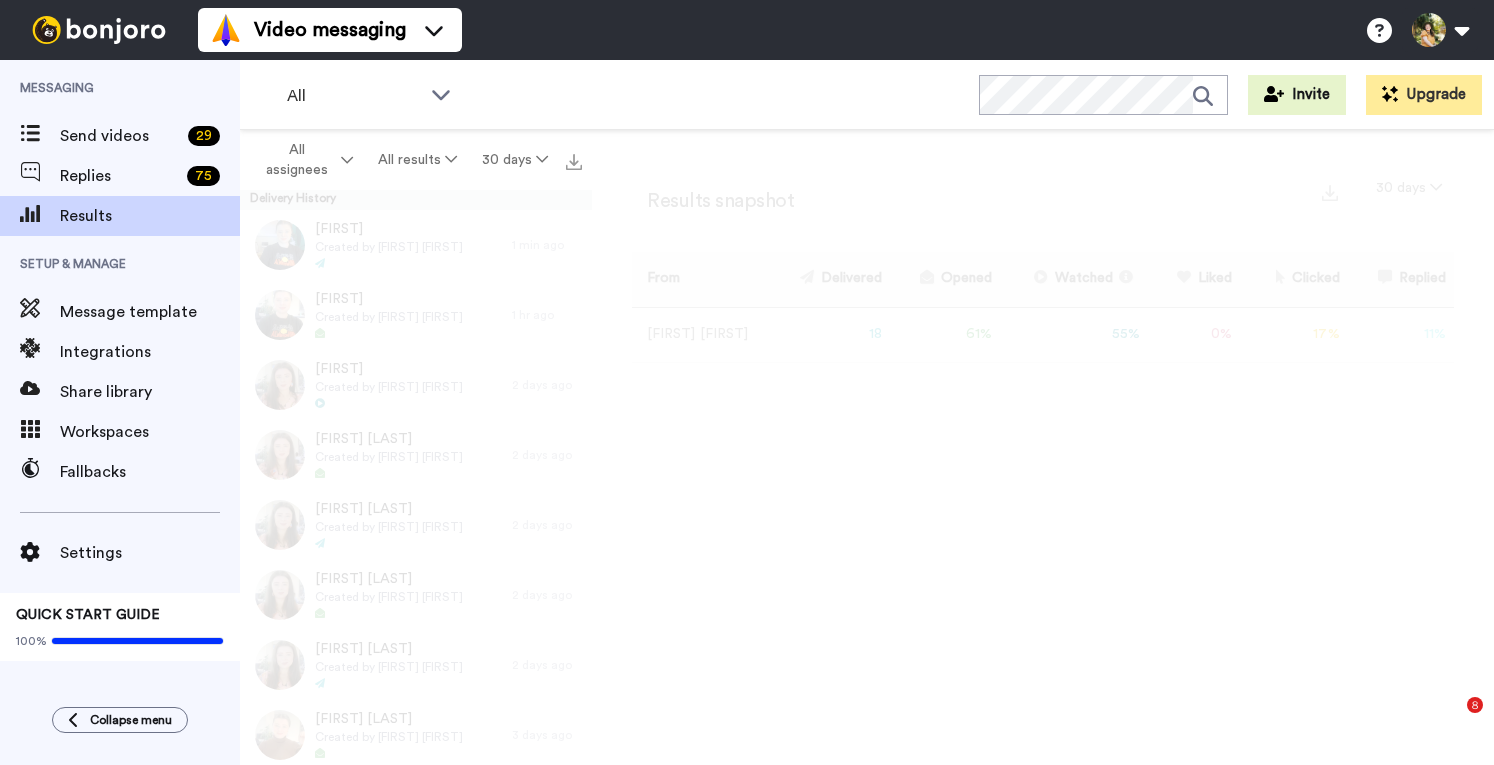 scroll, scrollTop: 0, scrollLeft: 0, axis: both 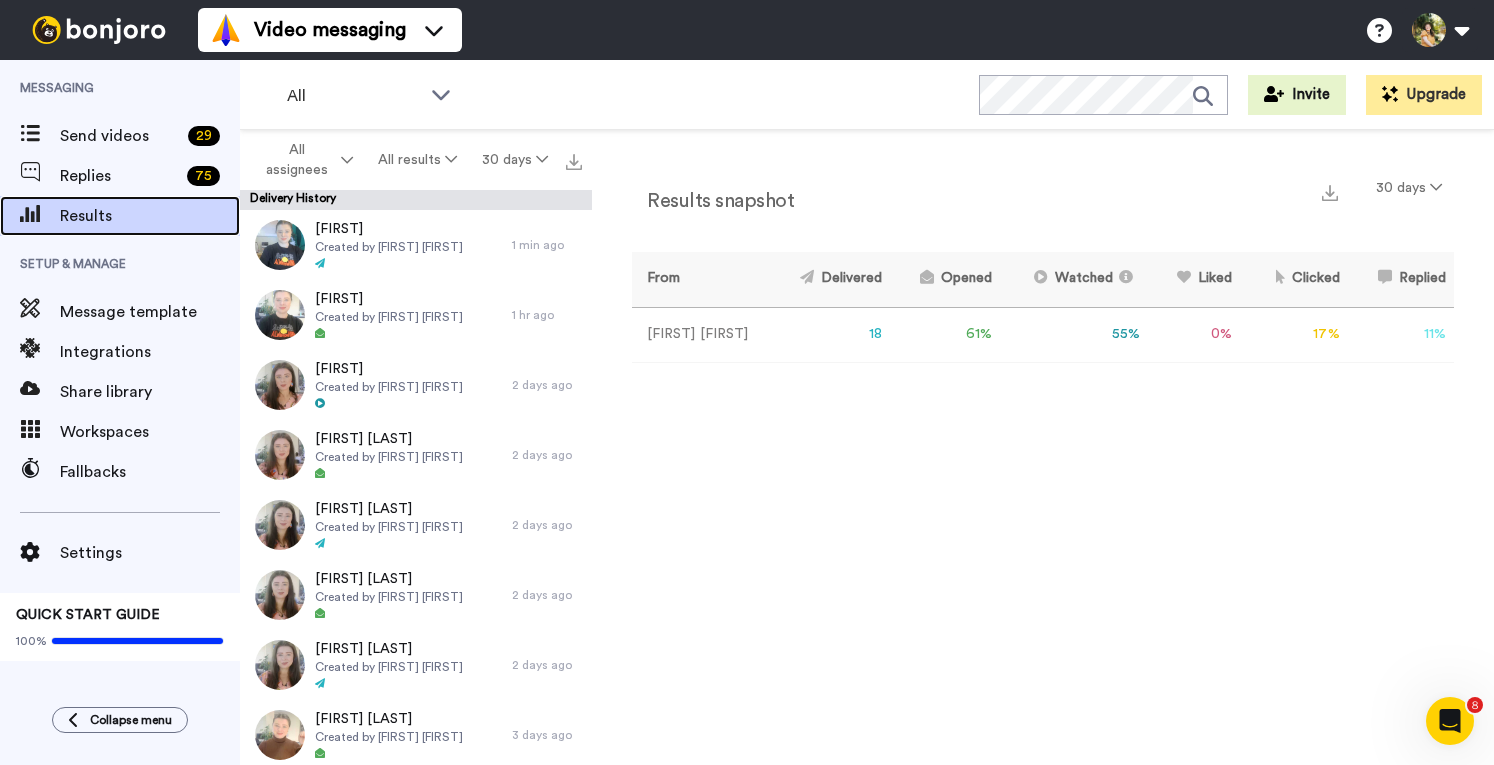 click on "Results" at bounding box center [150, 216] 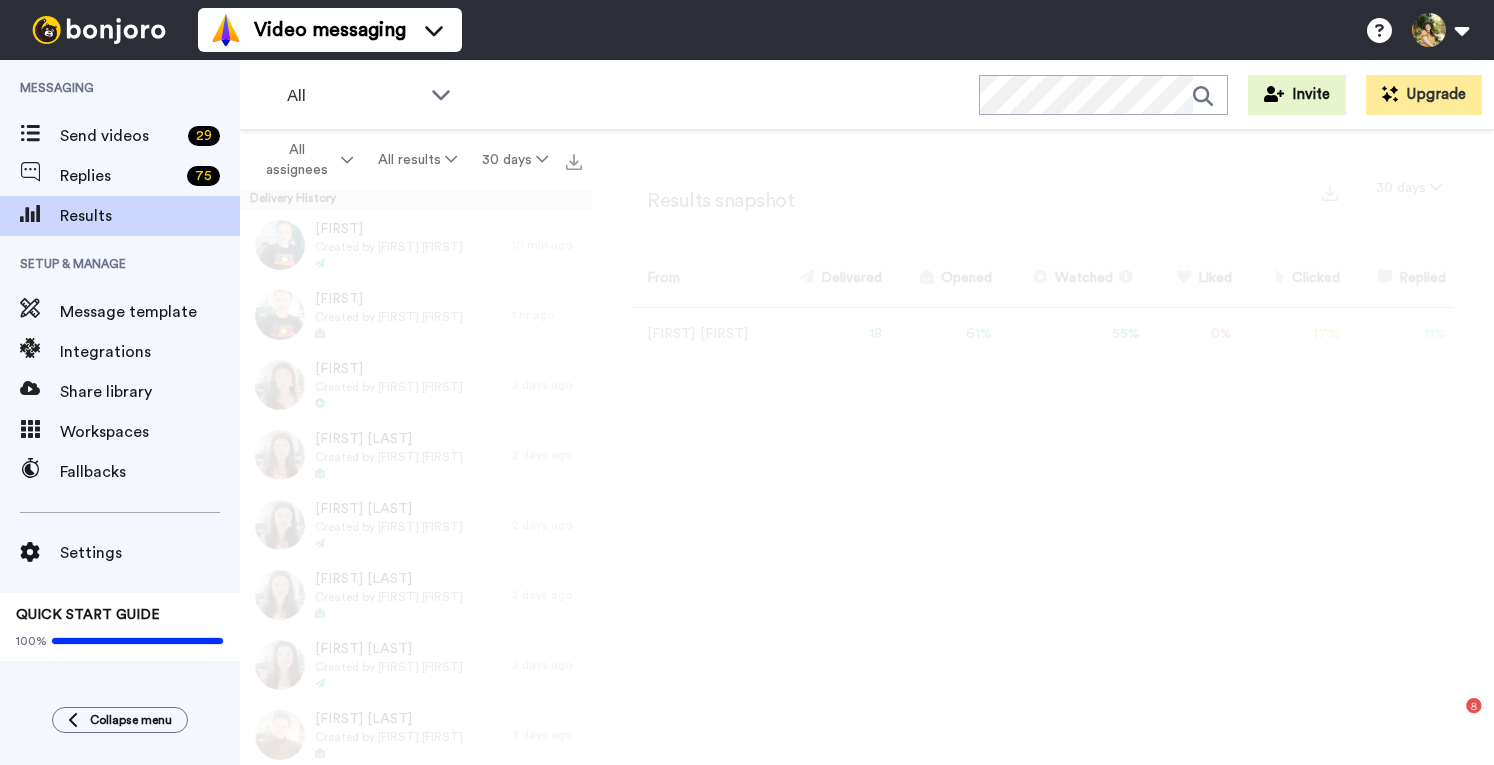 scroll, scrollTop: 0, scrollLeft: 0, axis: both 